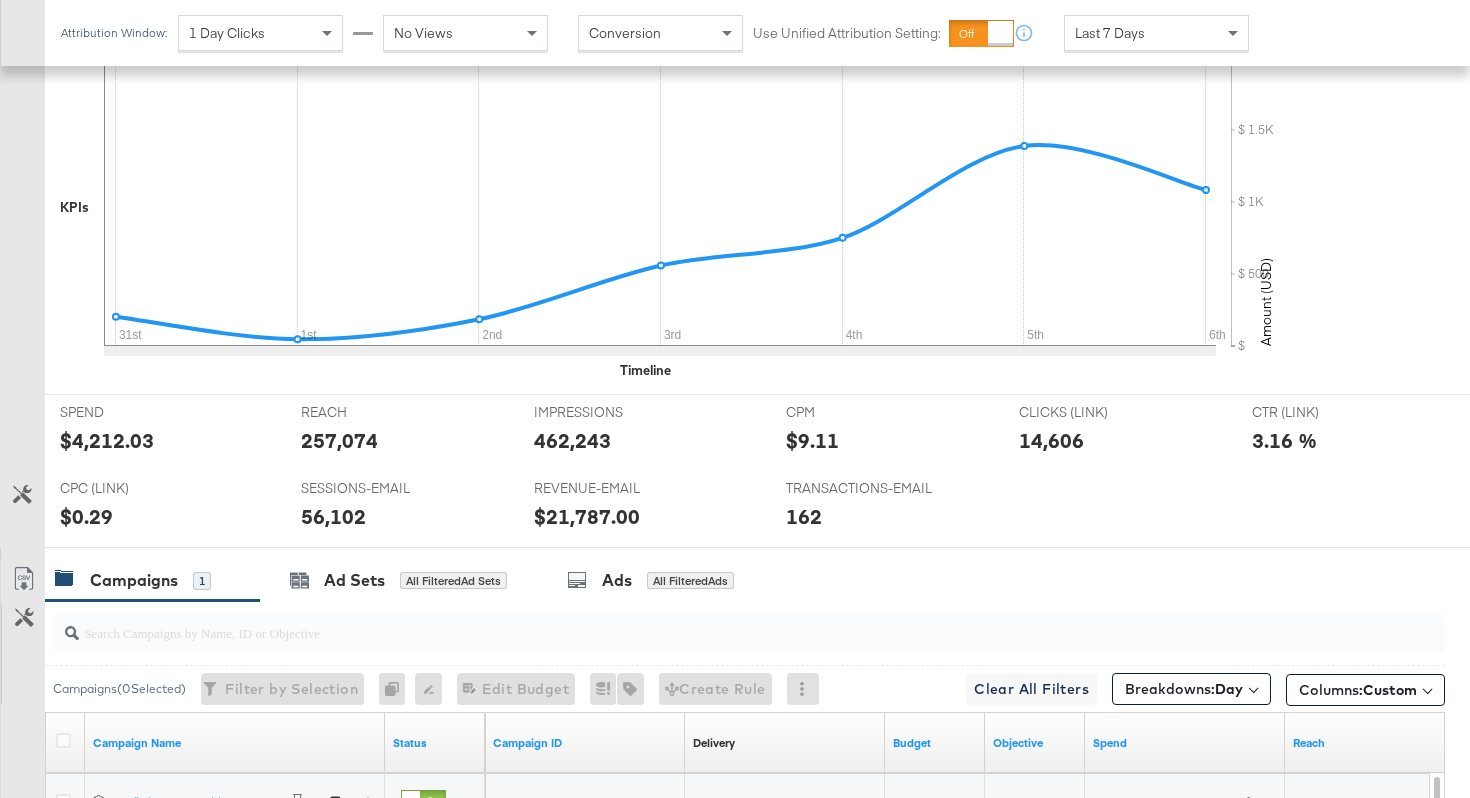 scroll, scrollTop: 0, scrollLeft: 0, axis: both 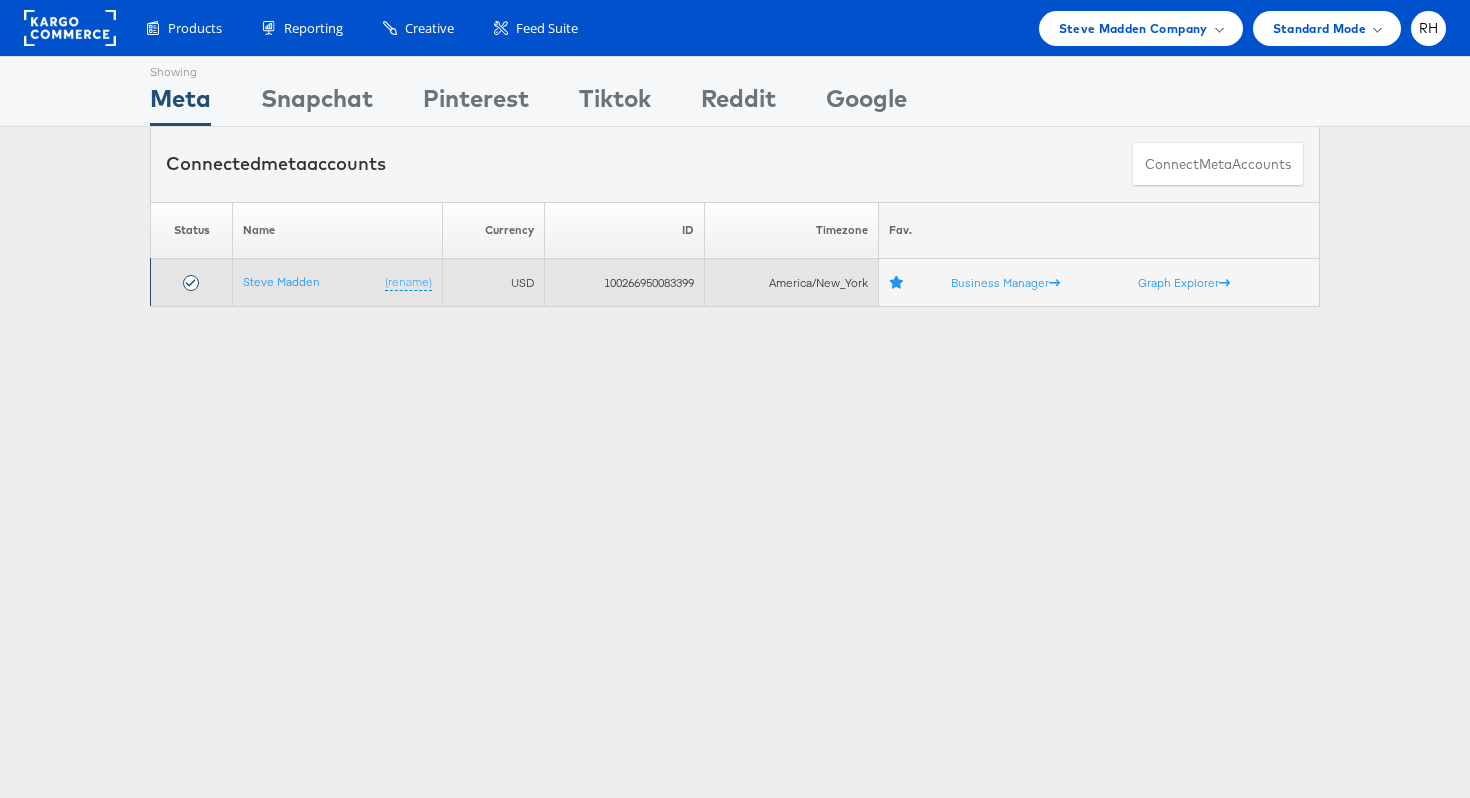 click on "100266950083399" at bounding box center [624, 283] 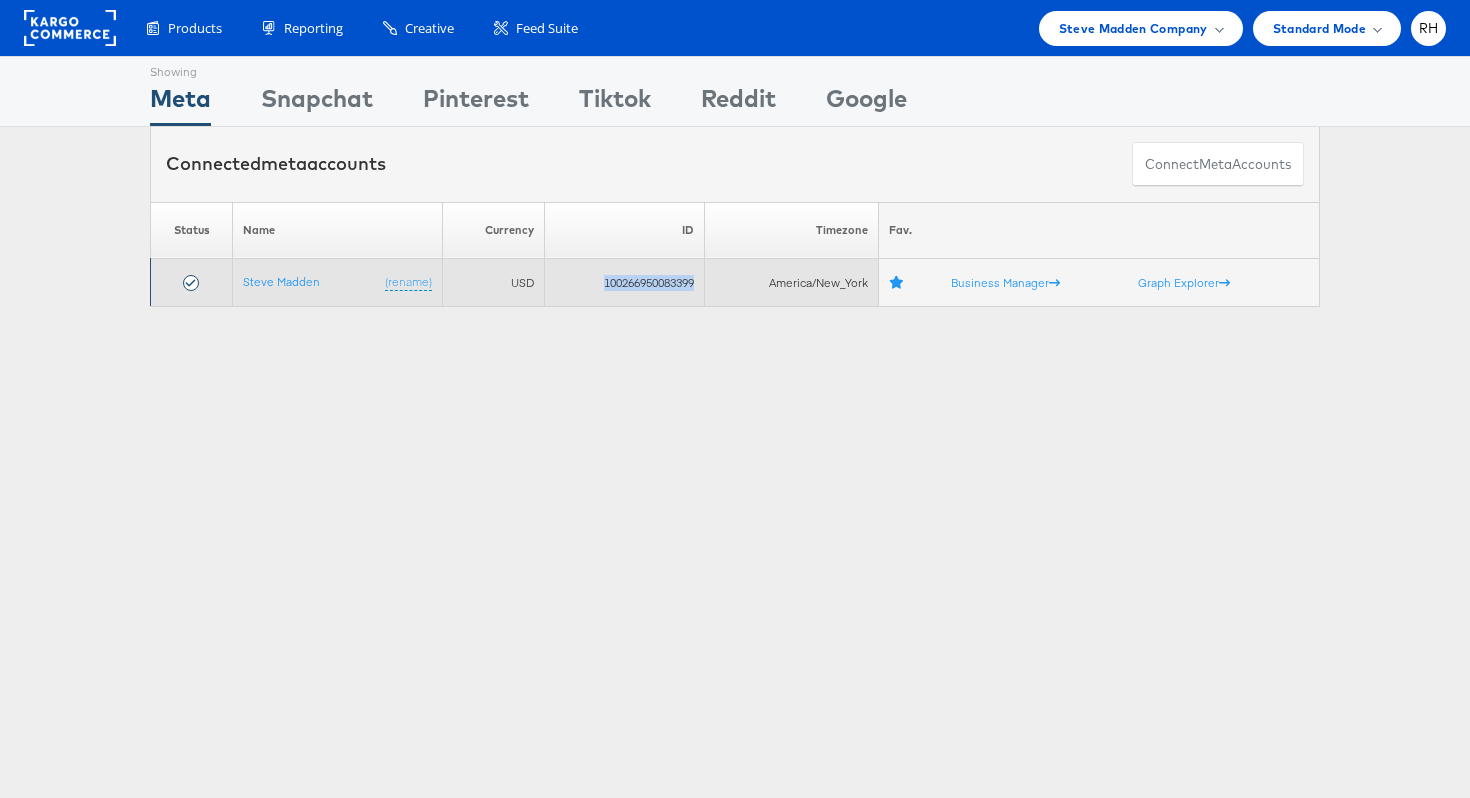 click on "100266950083399" at bounding box center [624, 283] 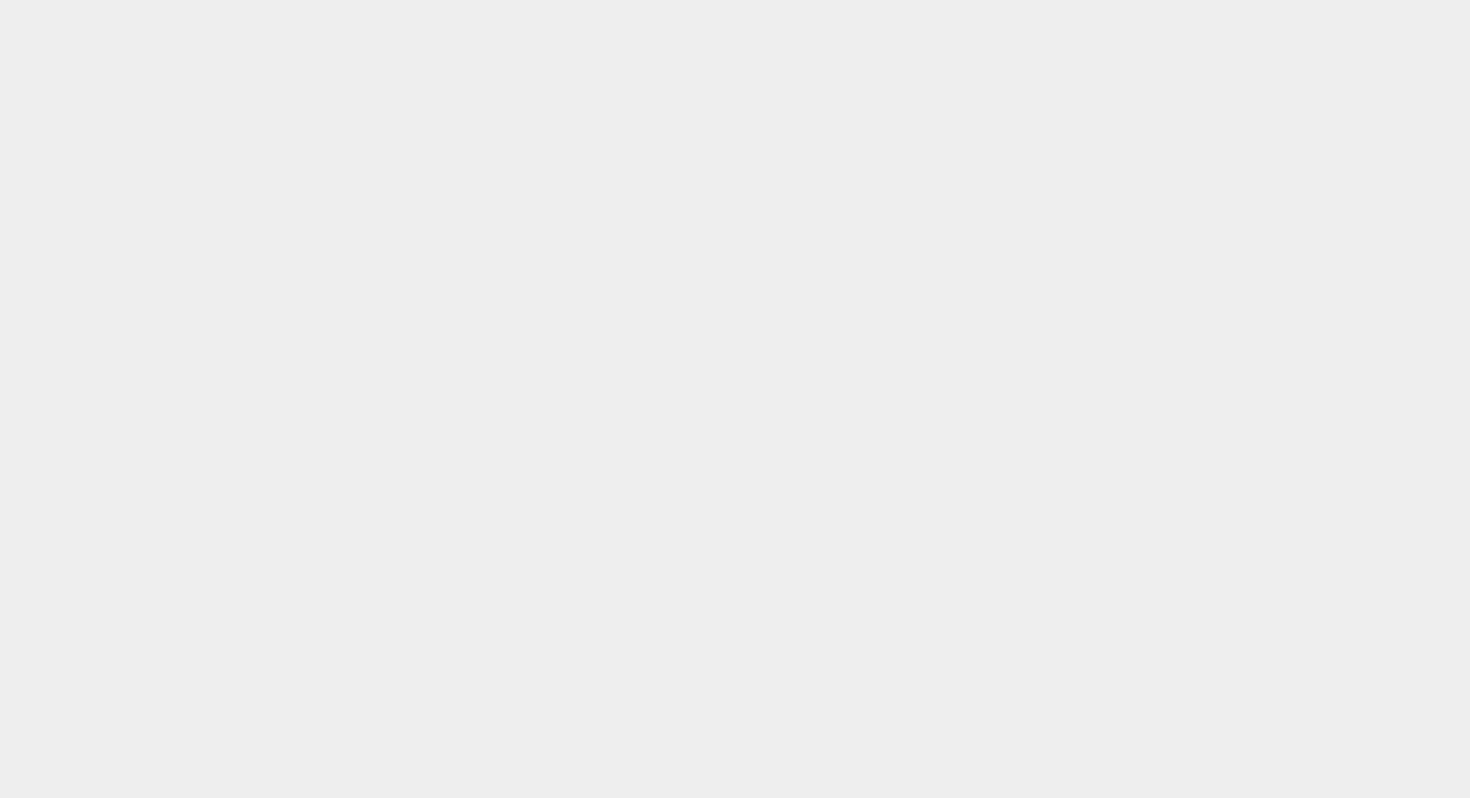 scroll, scrollTop: 0, scrollLeft: 0, axis: both 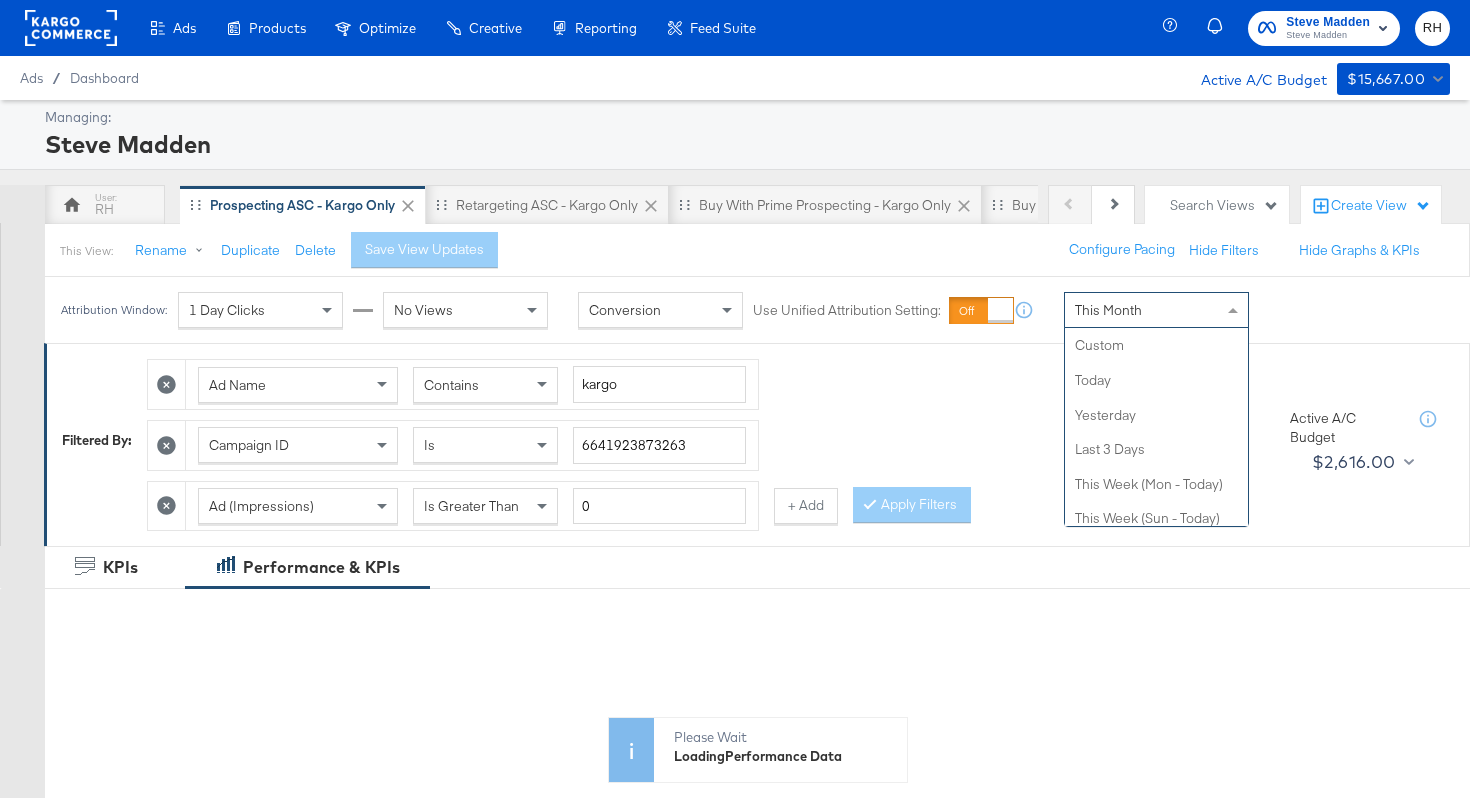 click on "This Month" at bounding box center [1108, 310] 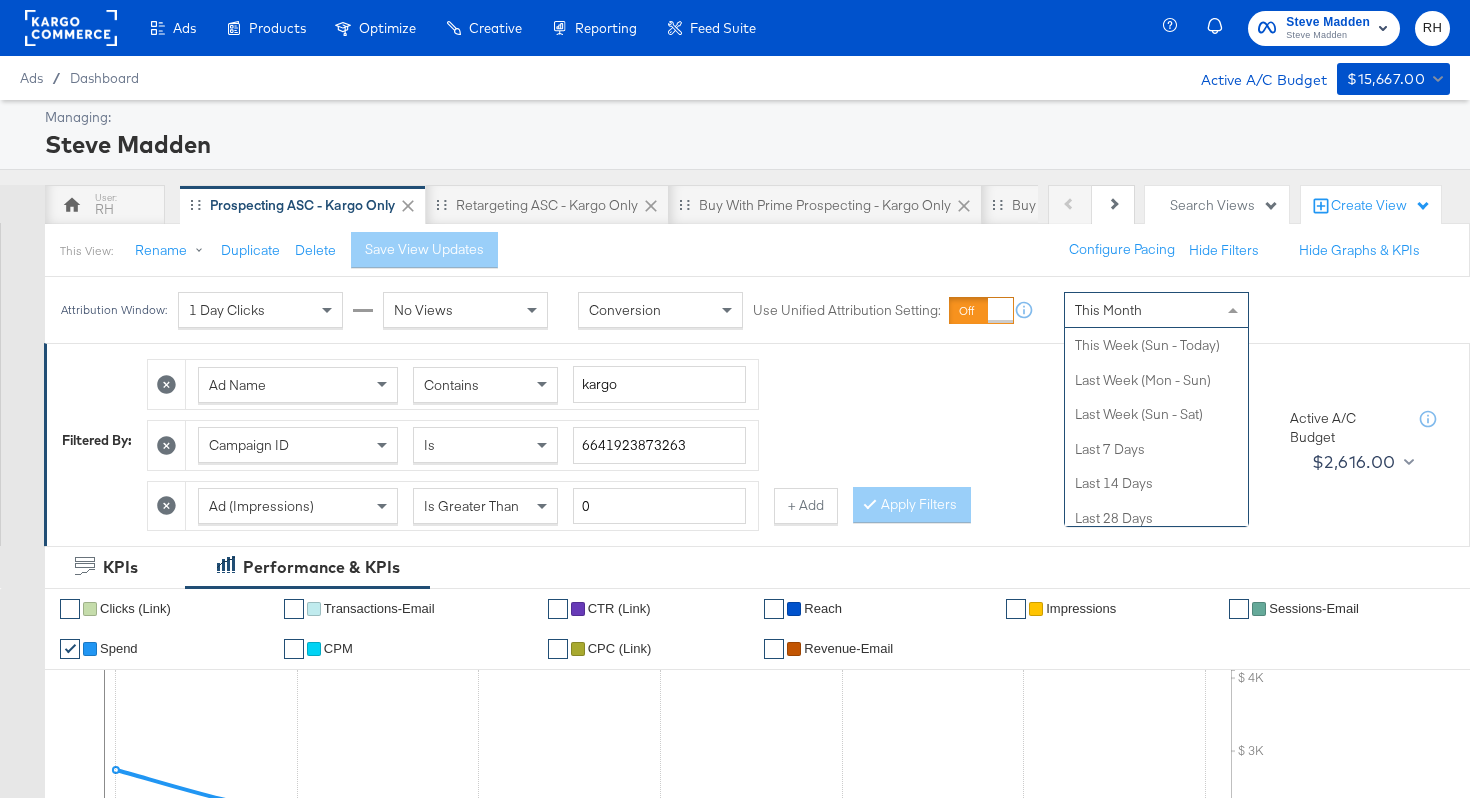 scroll, scrollTop: 178, scrollLeft: 0, axis: vertical 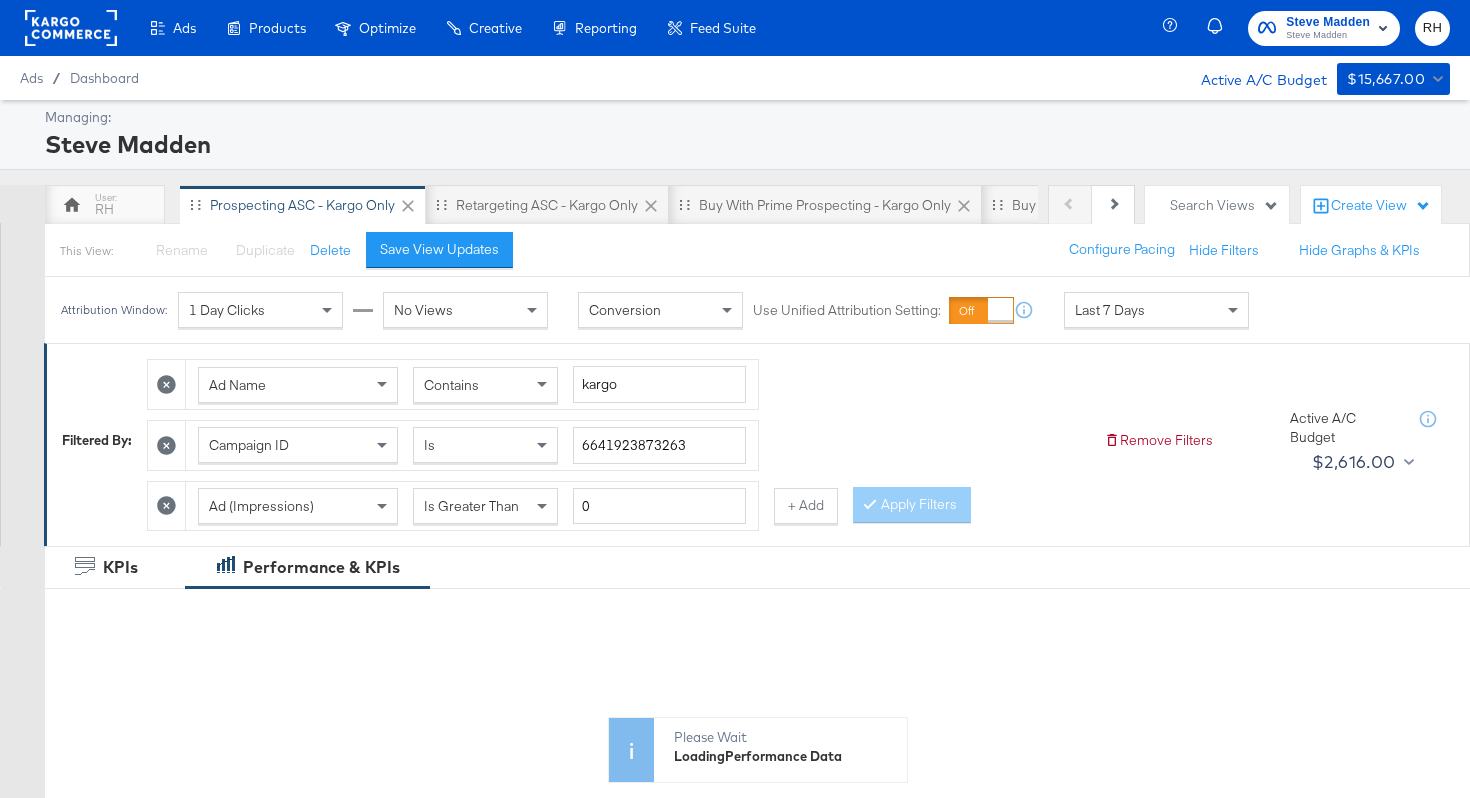 click 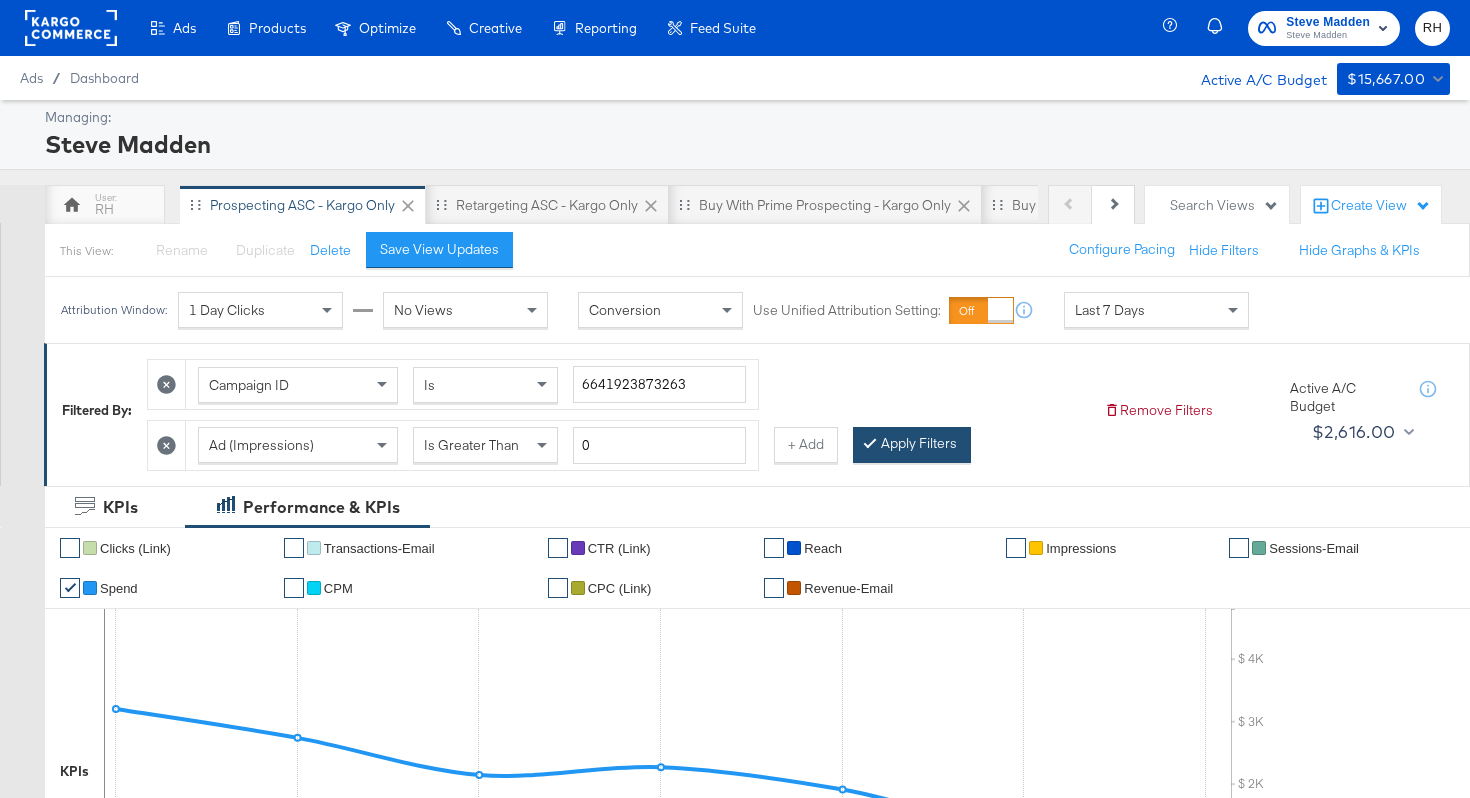 click on "Apply Filters" at bounding box center [912, 445] 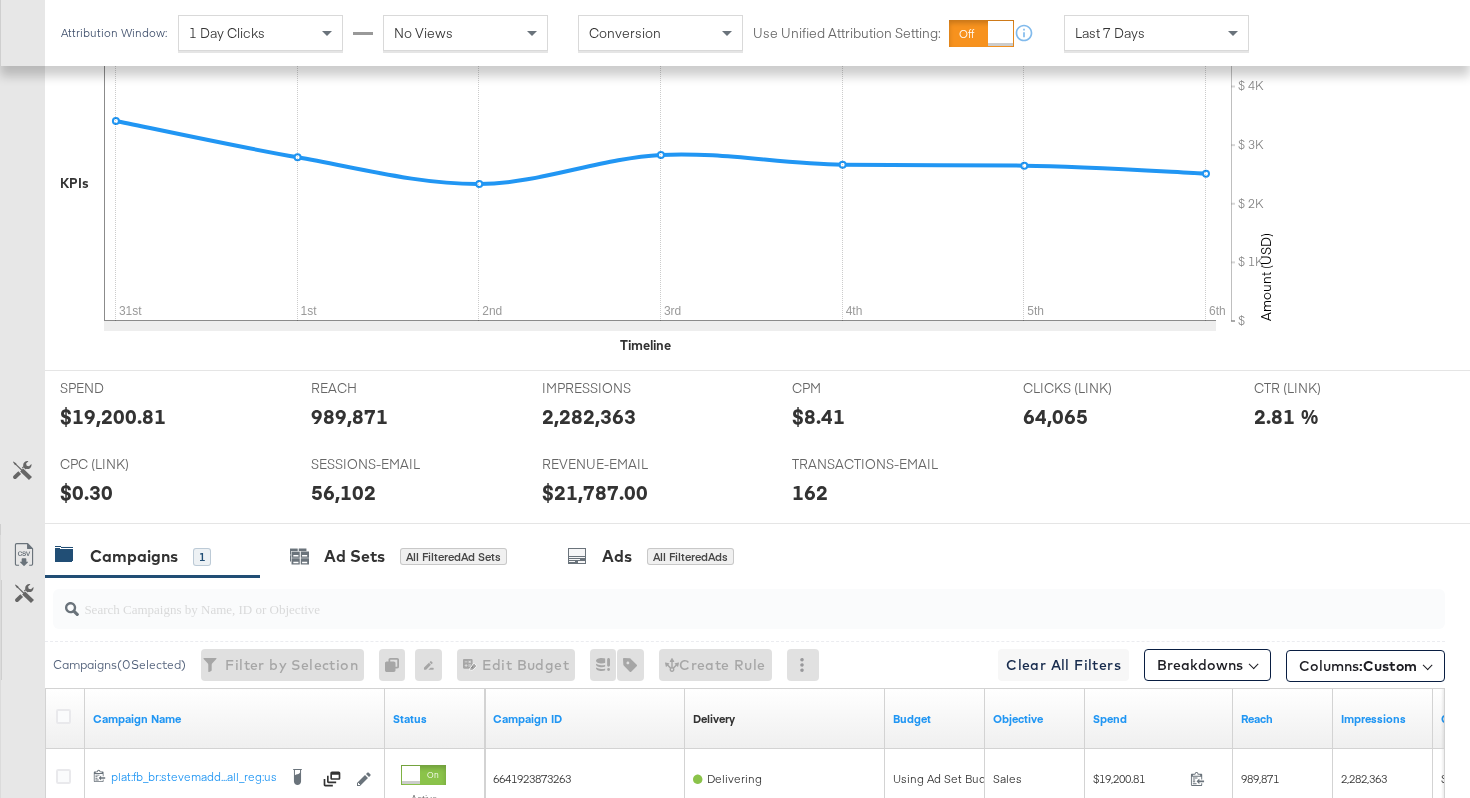 scroll, scrollTop: 806, scrollLeft: 0, axis: vertical 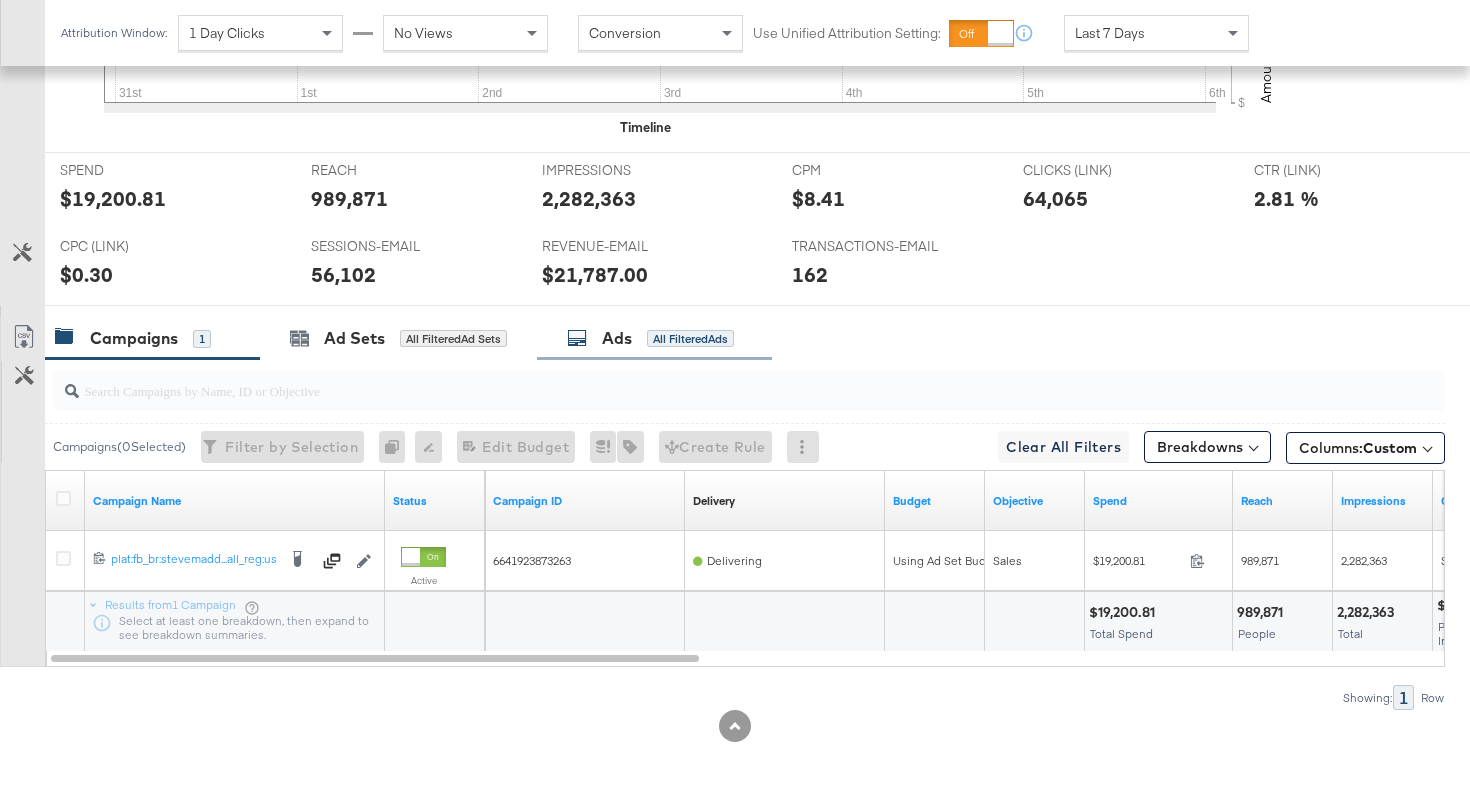 click on "All Filtered  Ads" at bounding box center (690, 339) 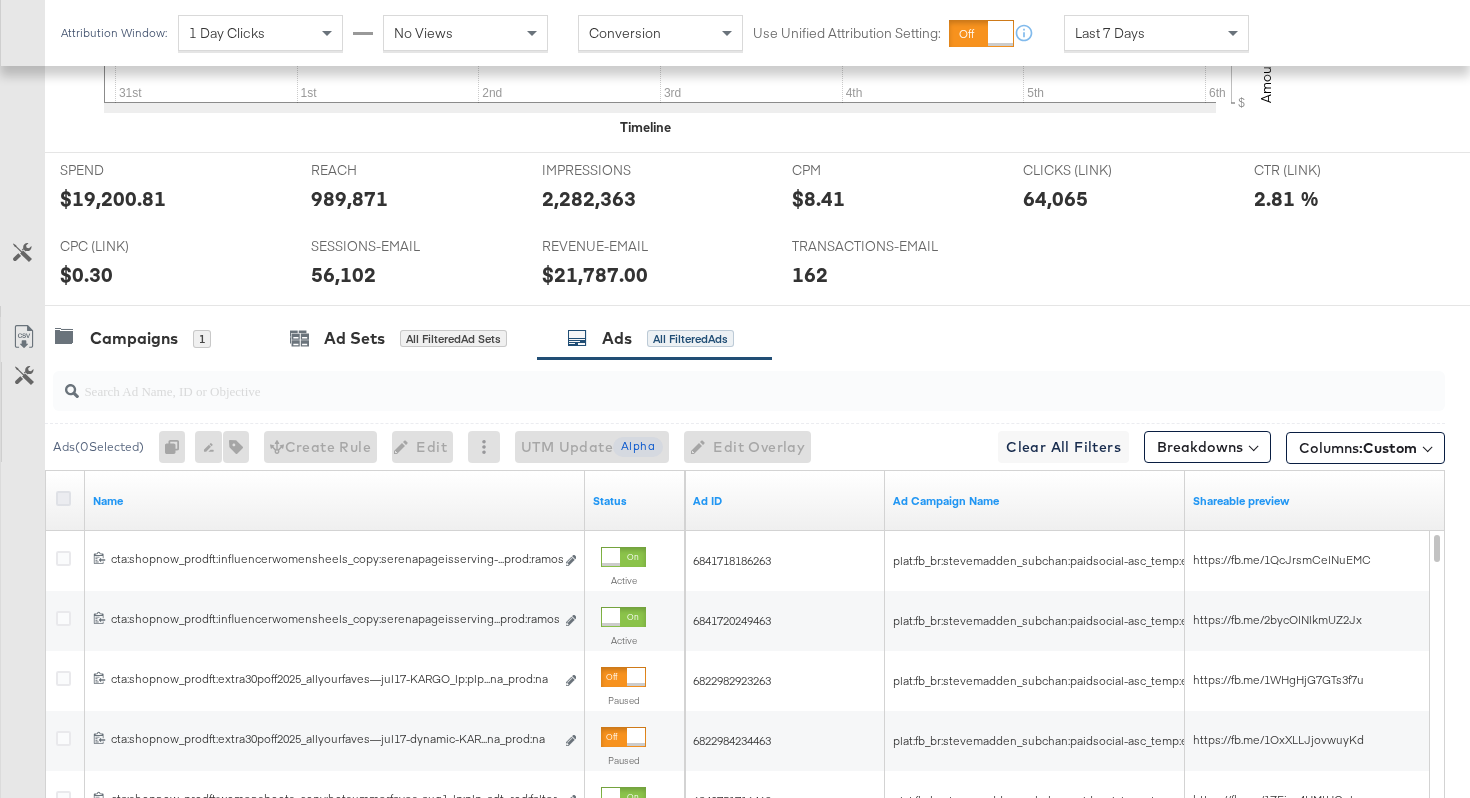 click at bounding box center (63, 498) 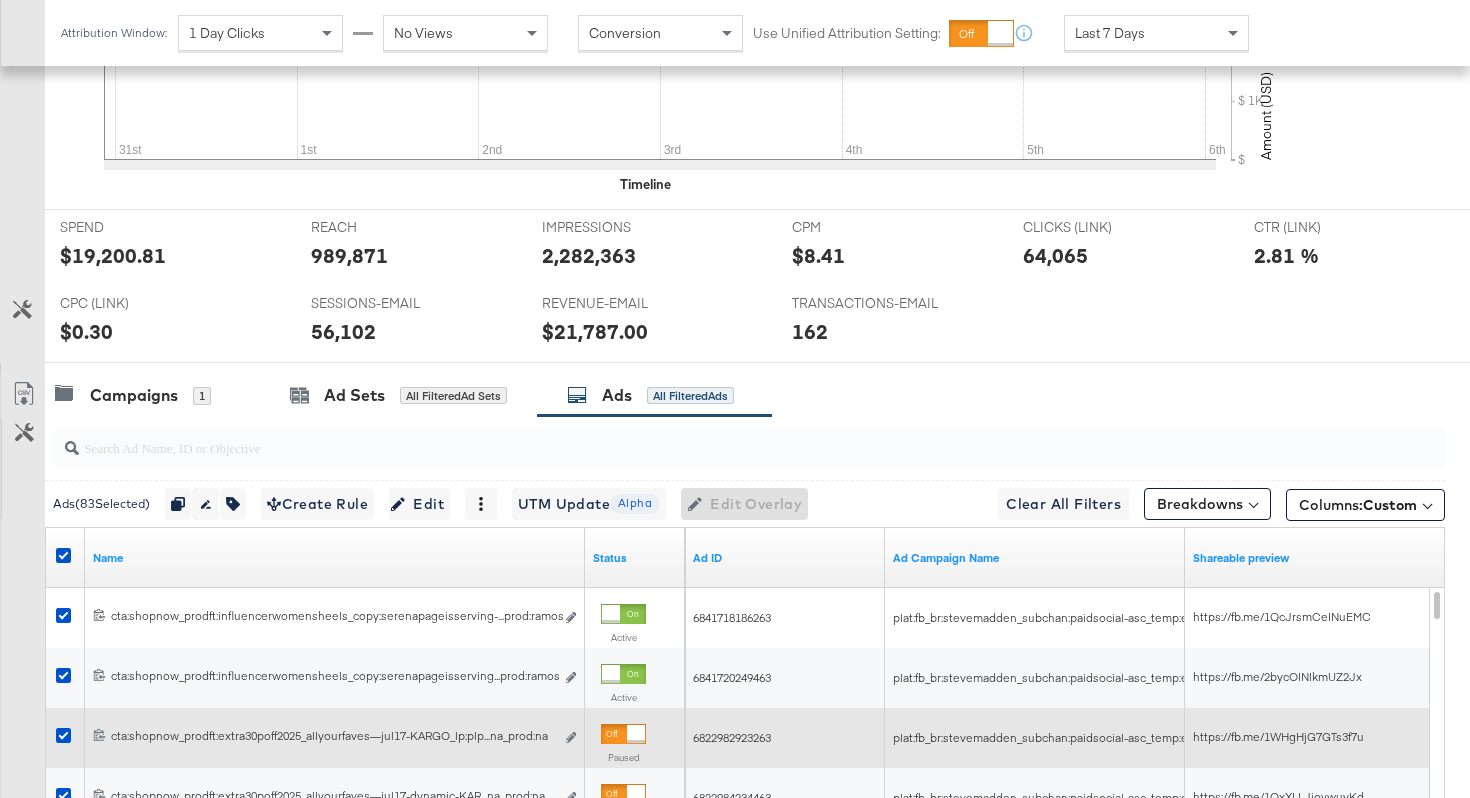 scroll, scrollTop: 713, scrollLeft: 0, axis: vertical 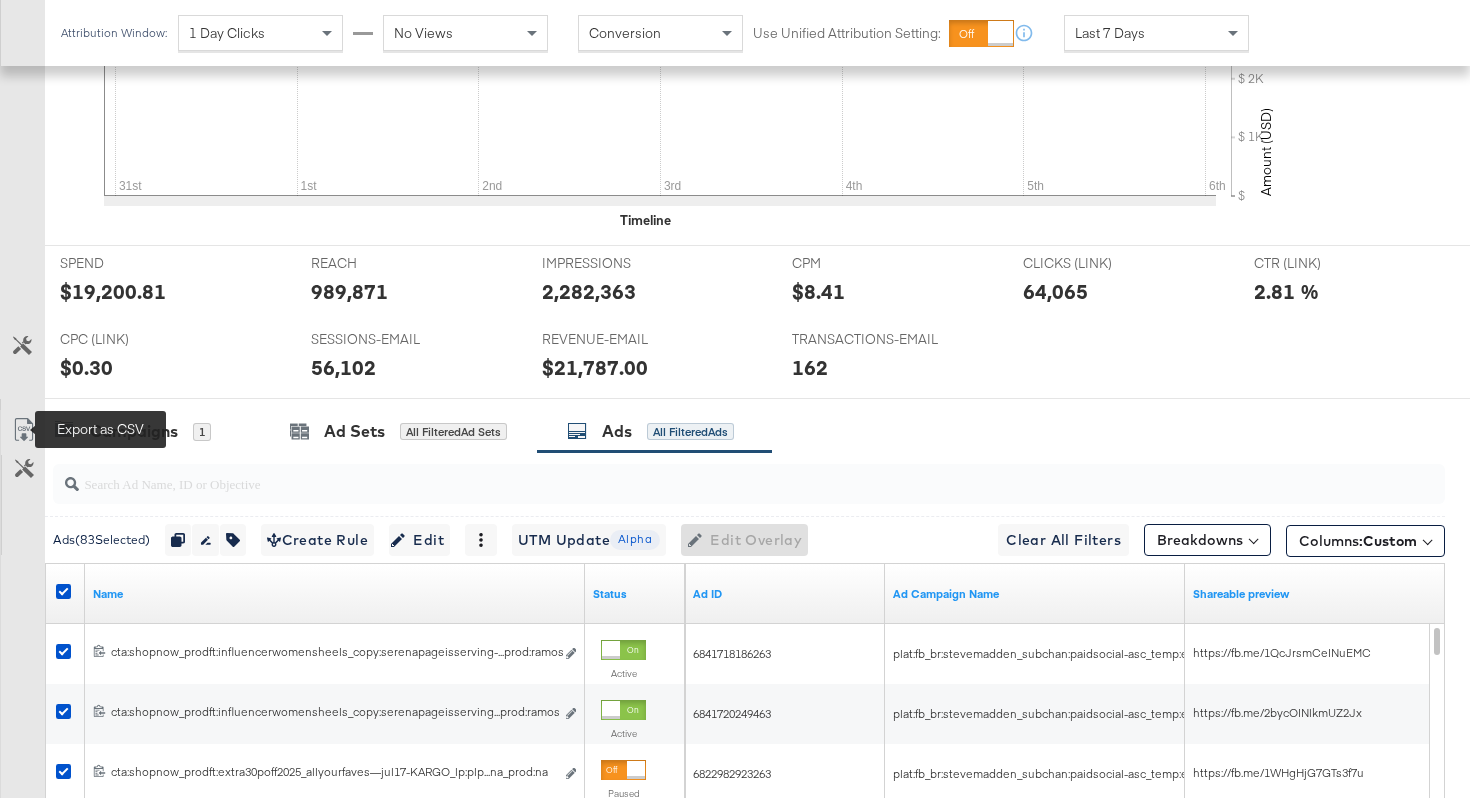 click 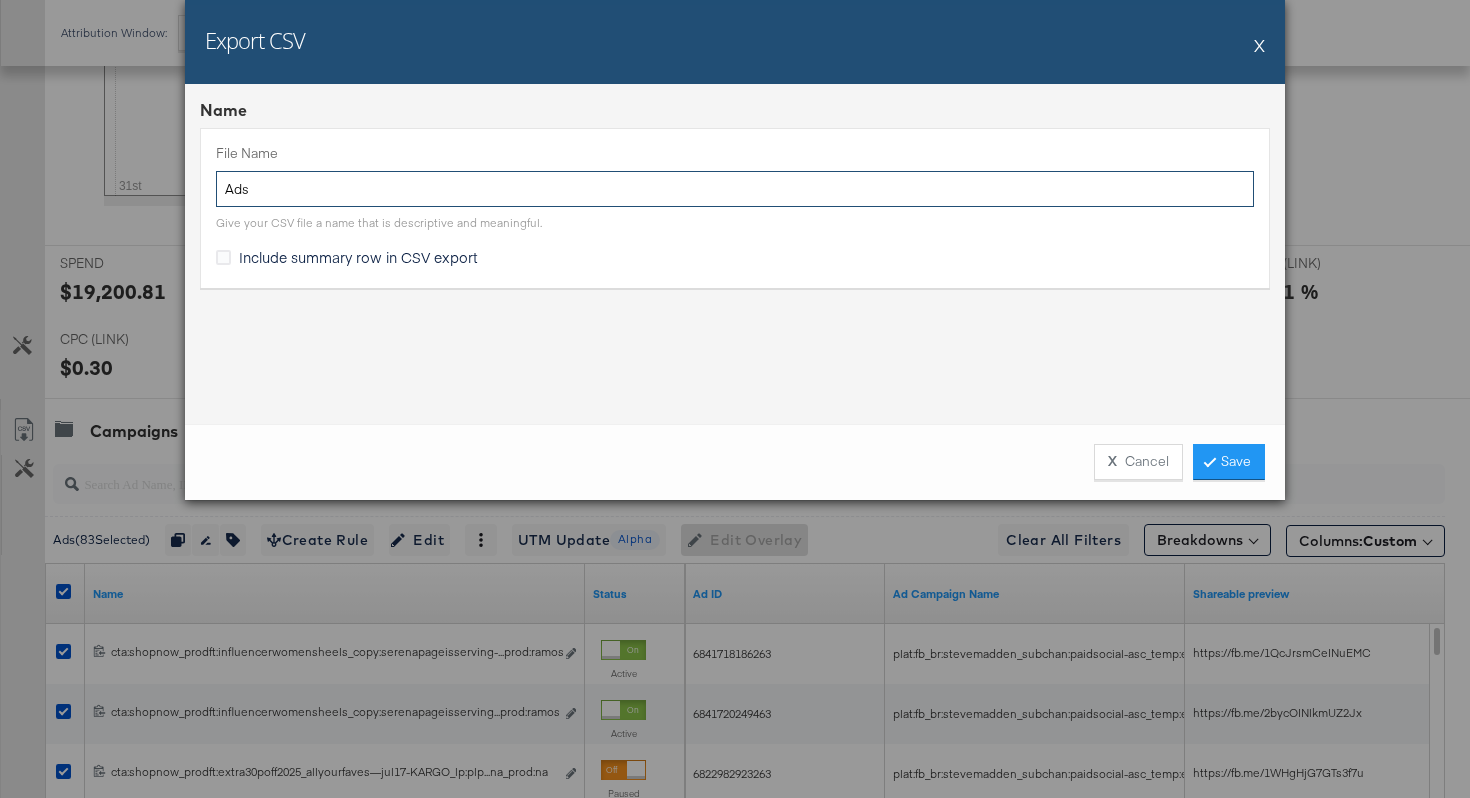 click on "Ads" at bounding box center [735, 189] 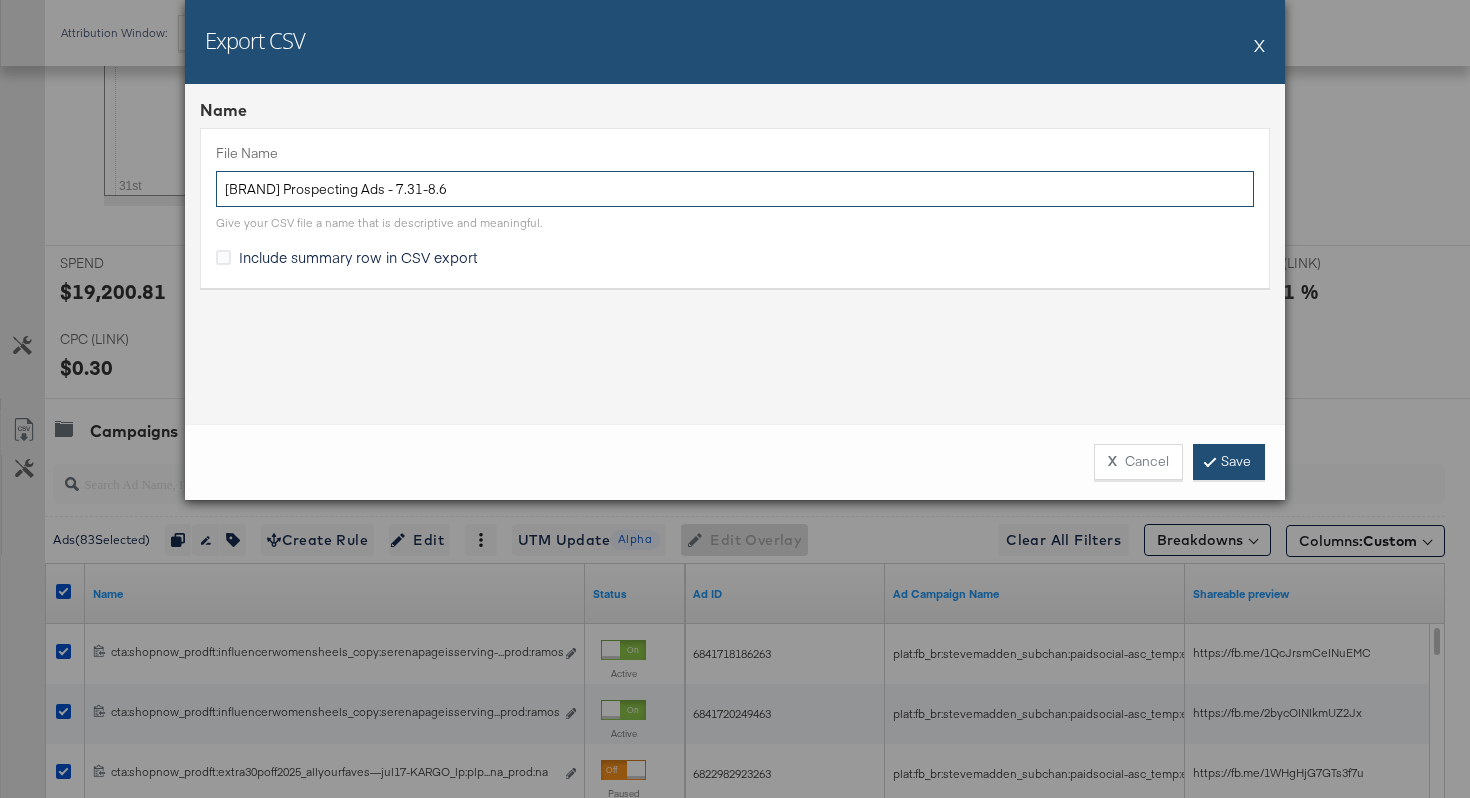 type on "Steve Madden Prospecting Ads - 7.31-8.6" 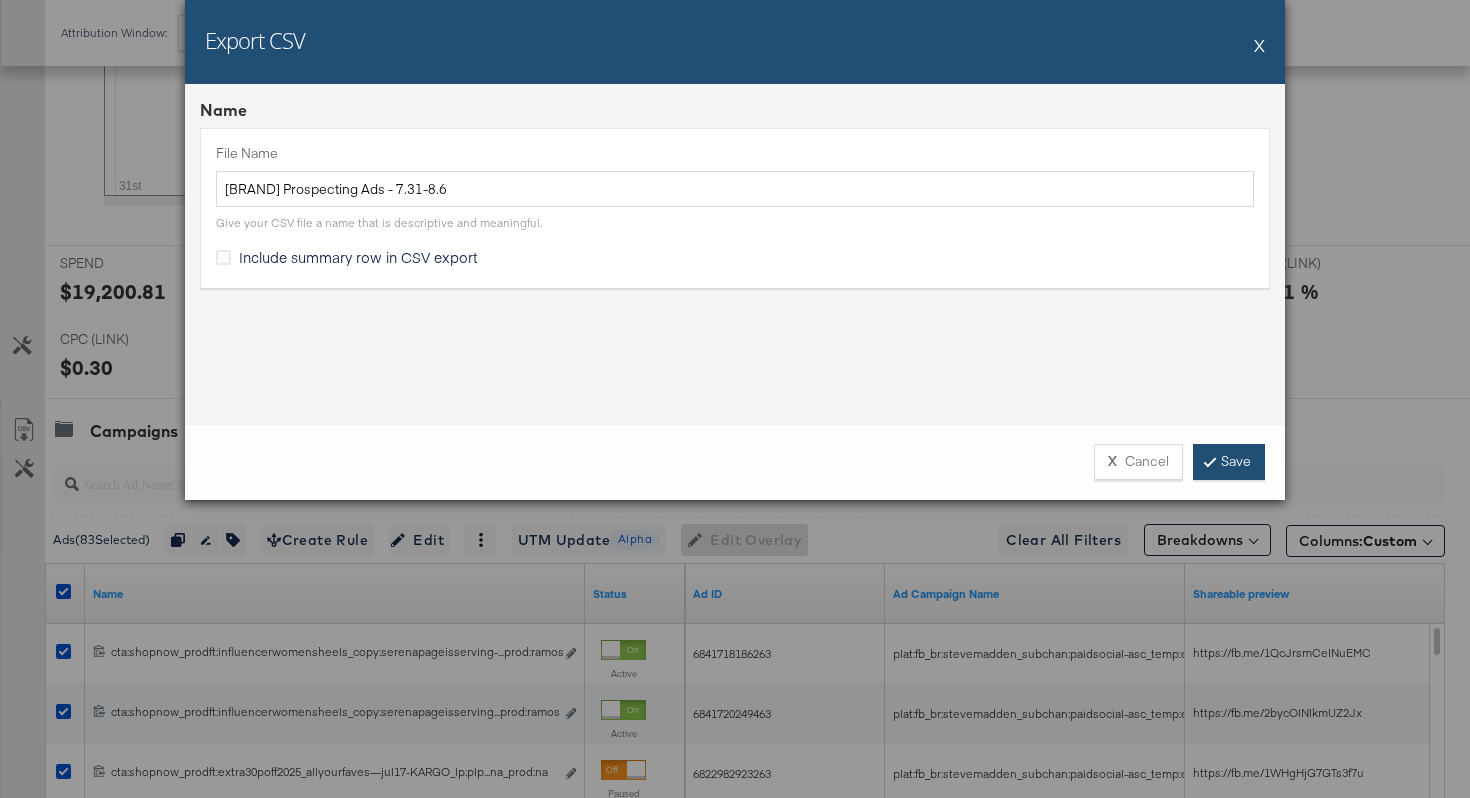 click on "Save" at bounding box center [1229, 462] 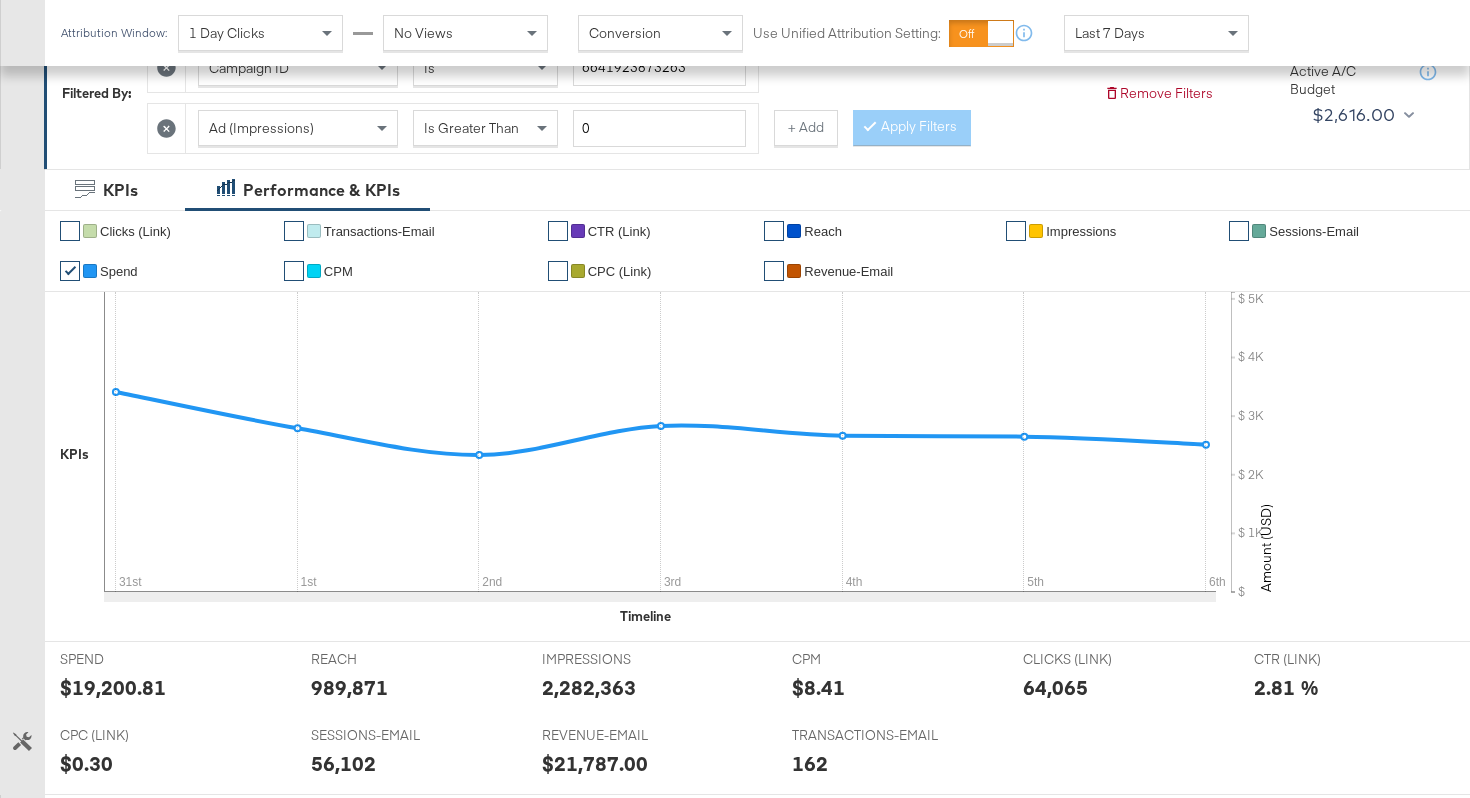 scroll, scrollTop: 0, scrollLeft: 0, axis: both 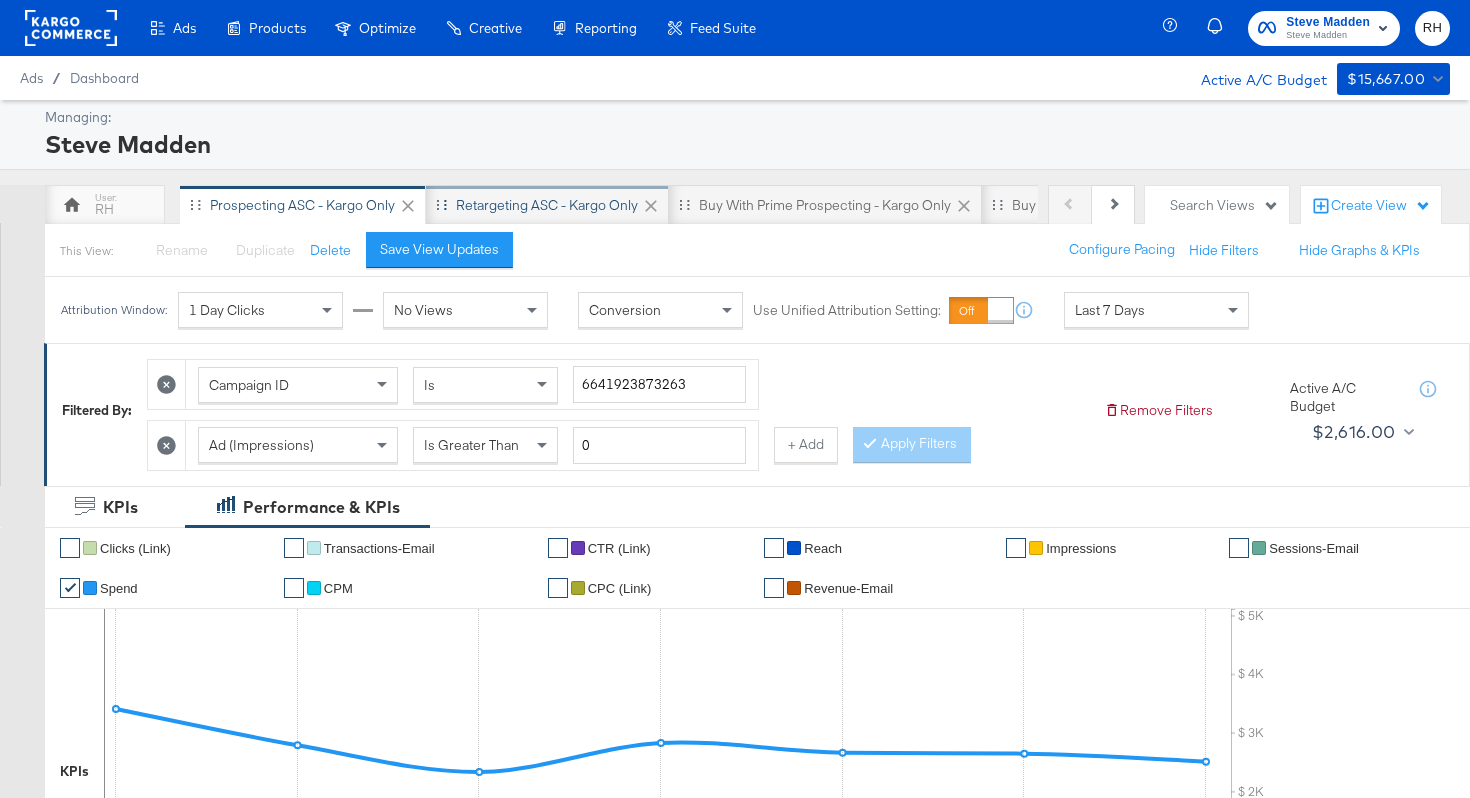 click on "Retargeting ASC - Kargo only" at bounding box center [547, 205] 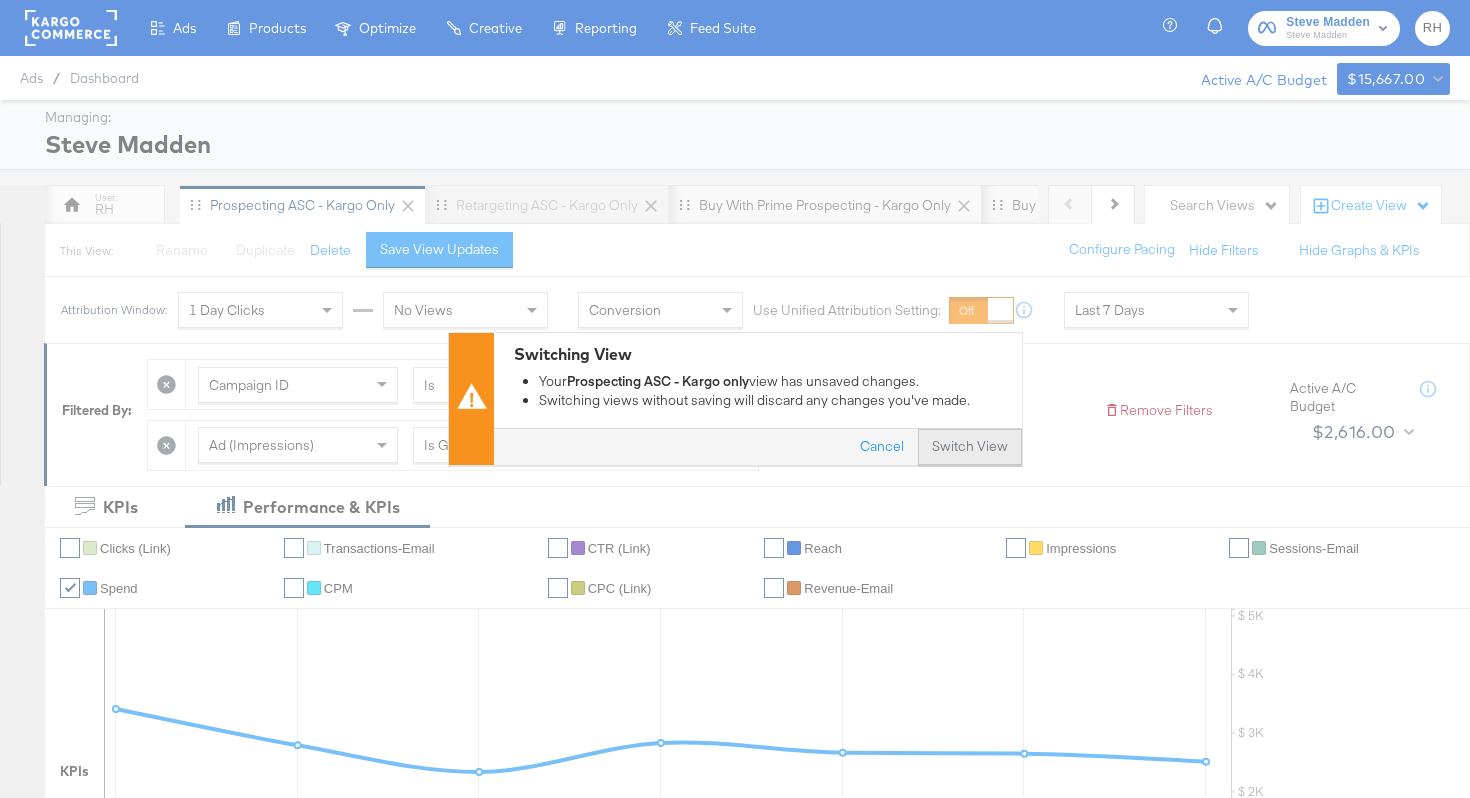 click on "Switch View" at bounding box center [970, 448] 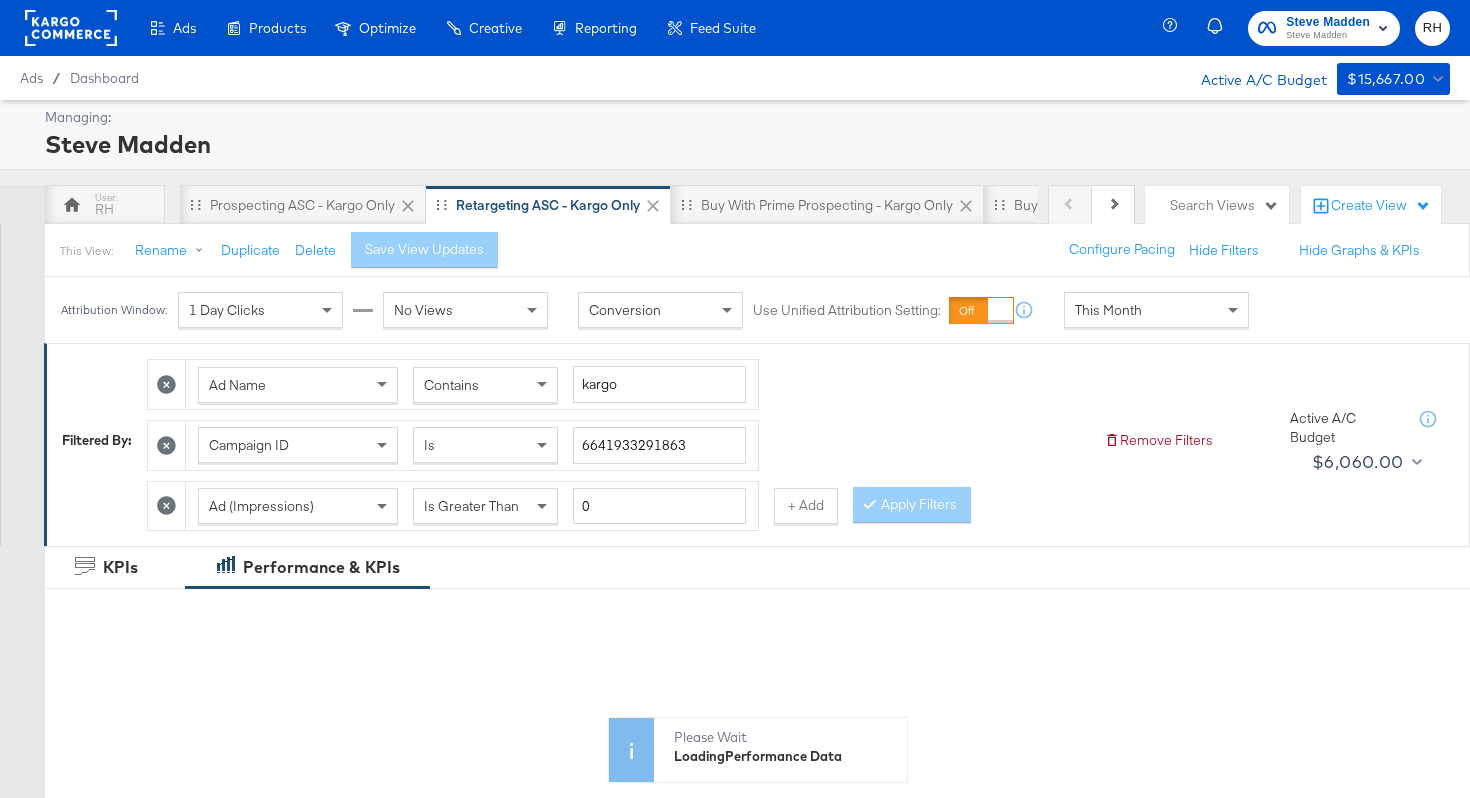 click at bounding box center (167, 384) 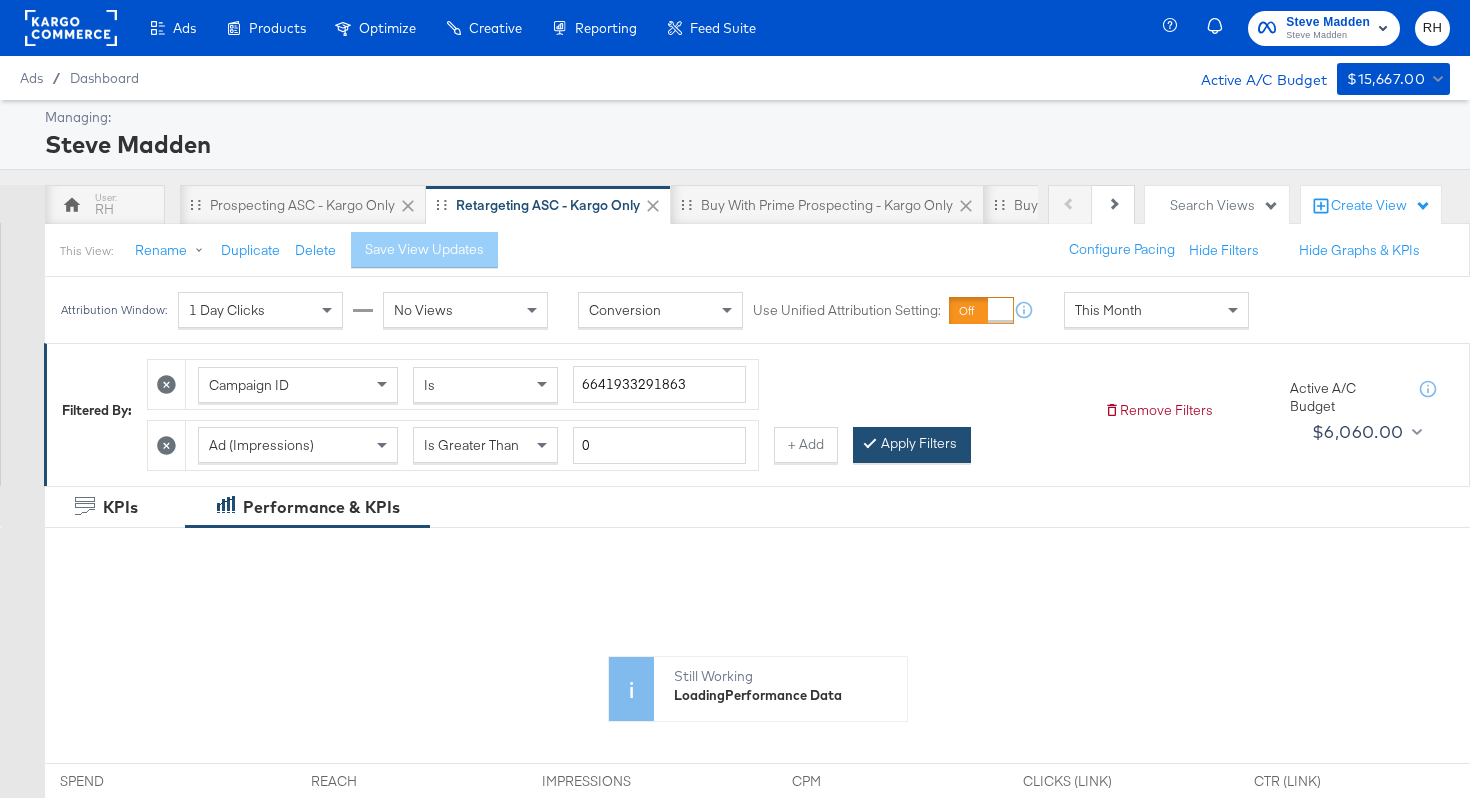 click on "Apply Filters" at bounding box center [912, 445] 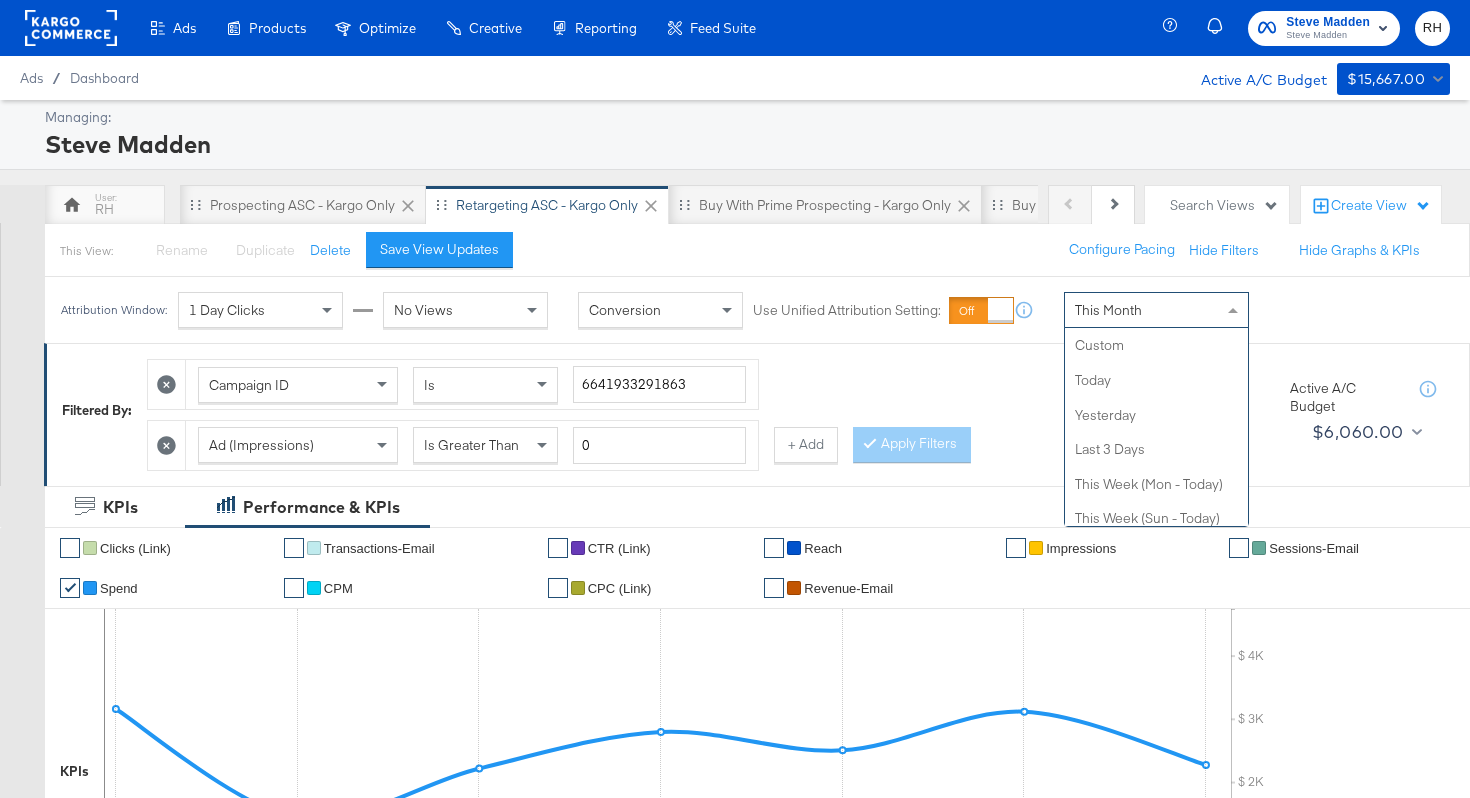click on "This Month" at bounding box center (1156, 310) 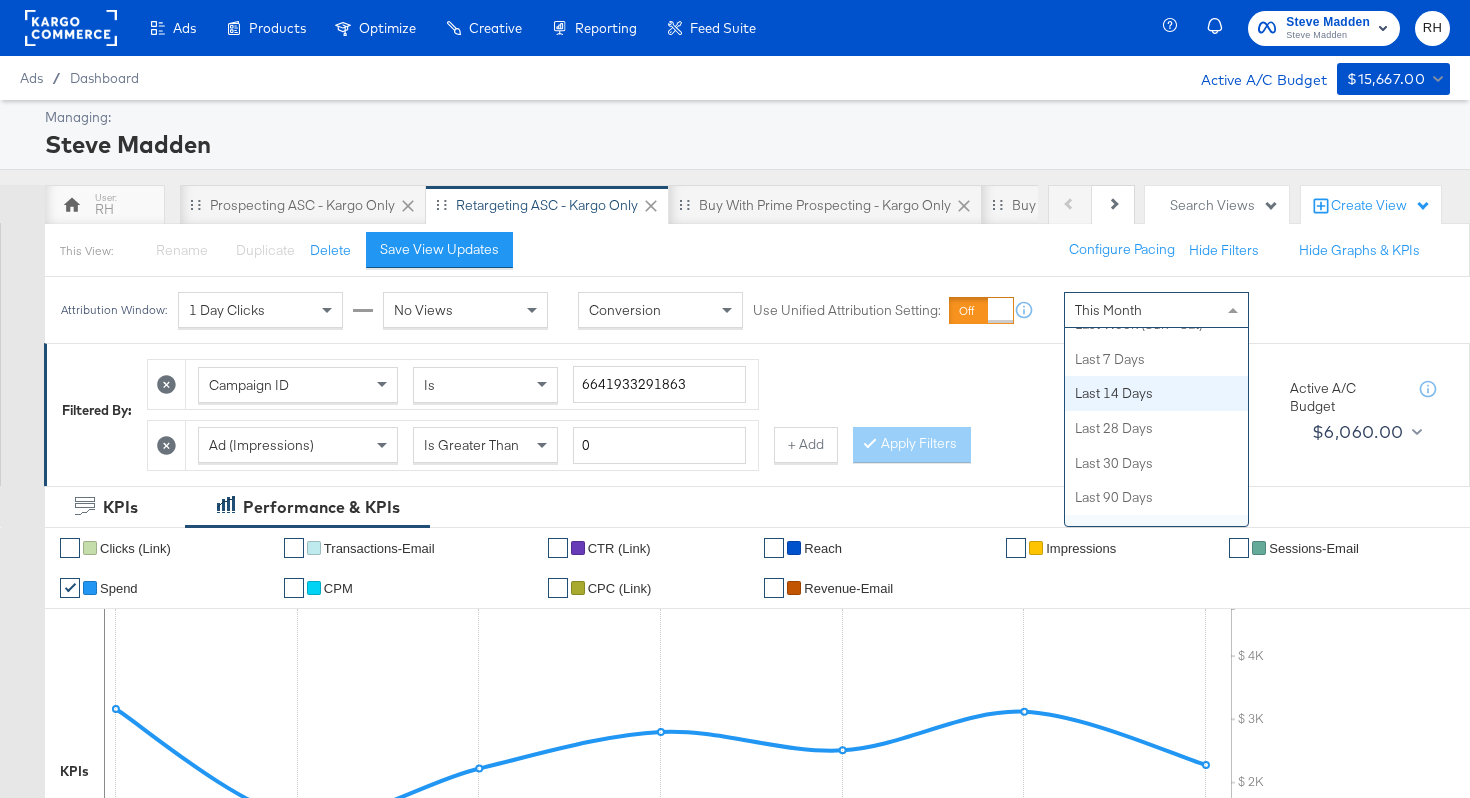 scroll, scrollTop: 255, scrollLeft: 0, axis: vertical 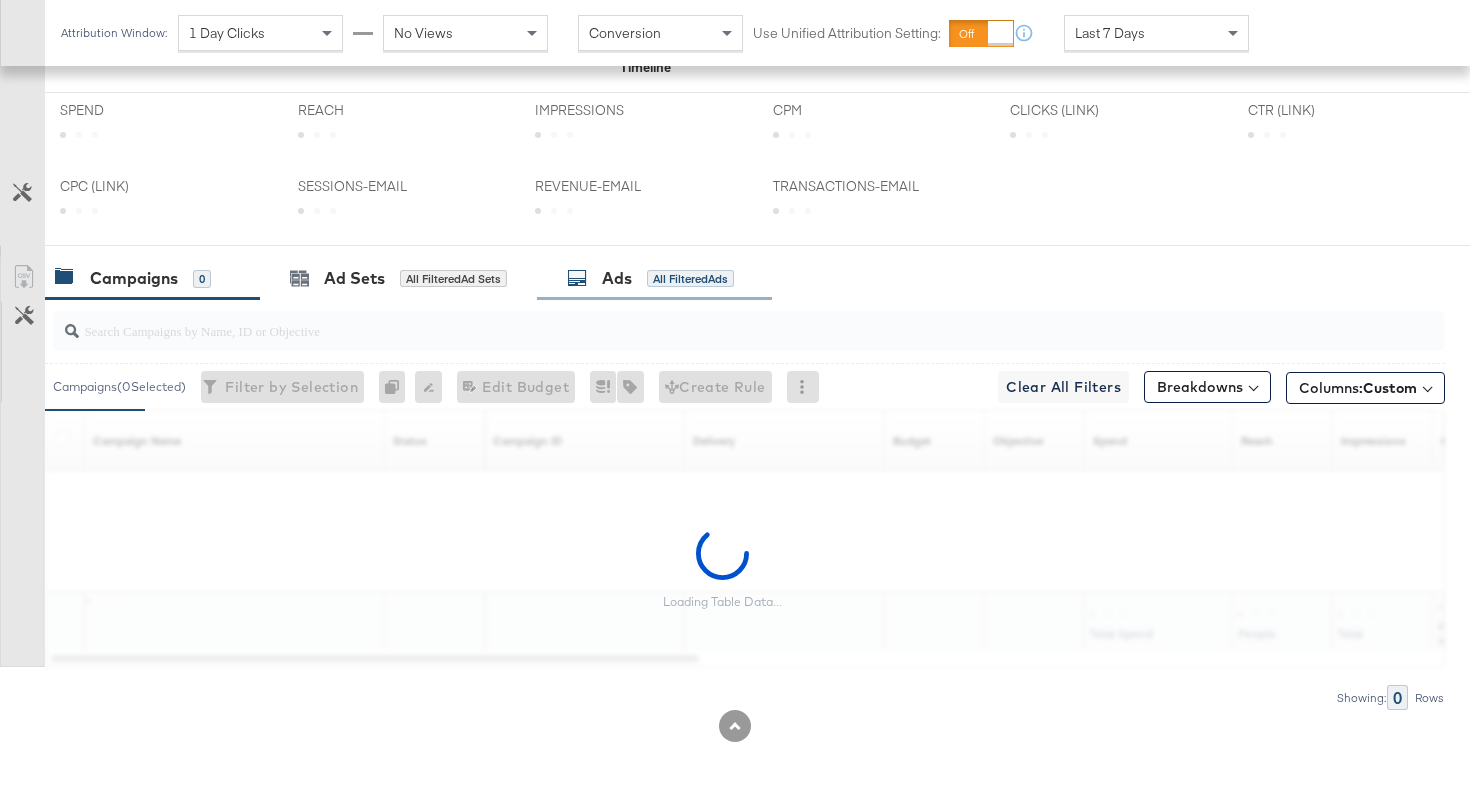click on "All Filtered  Ads" at bounding box center [690, 279] 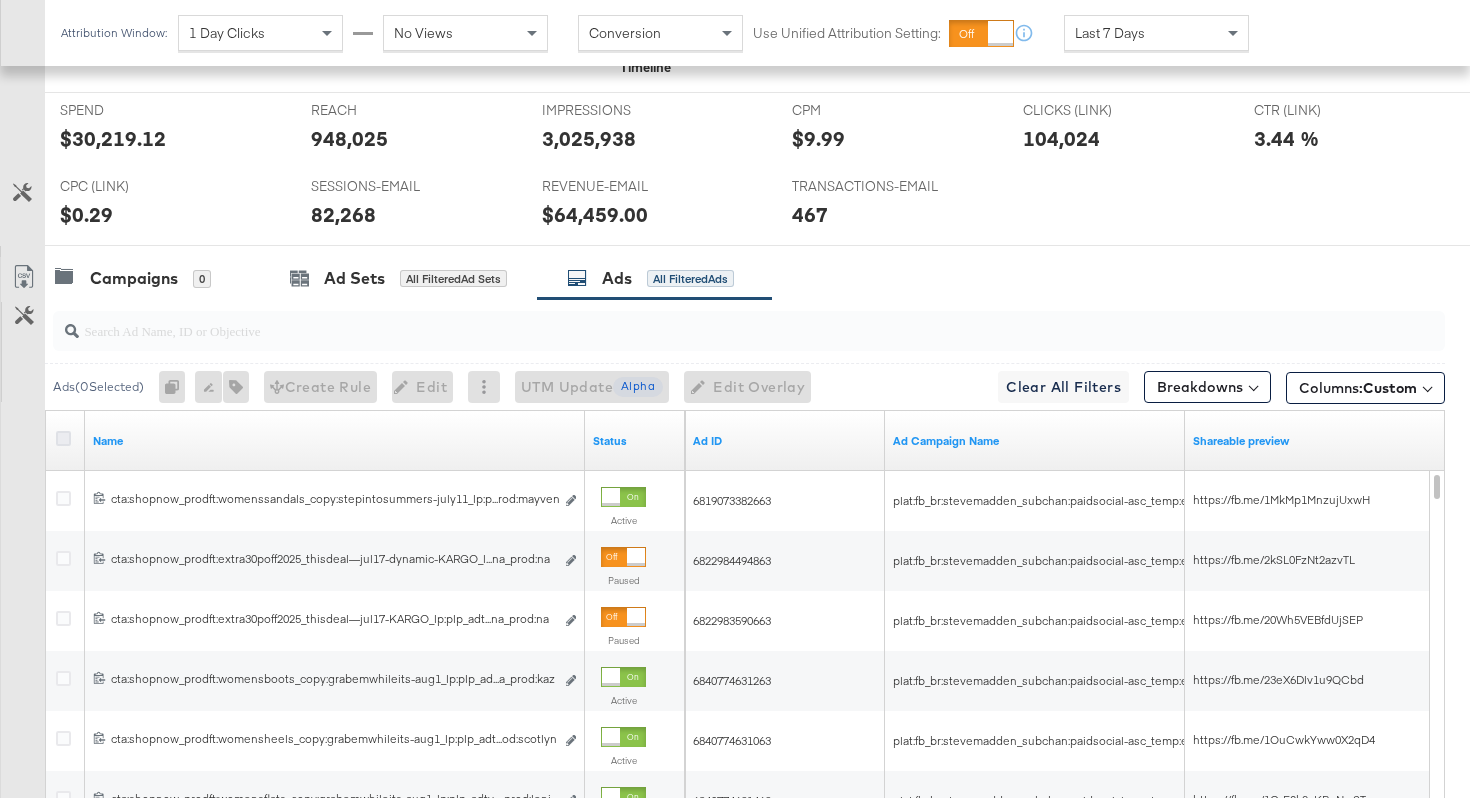click at bounding box center (63, 438) 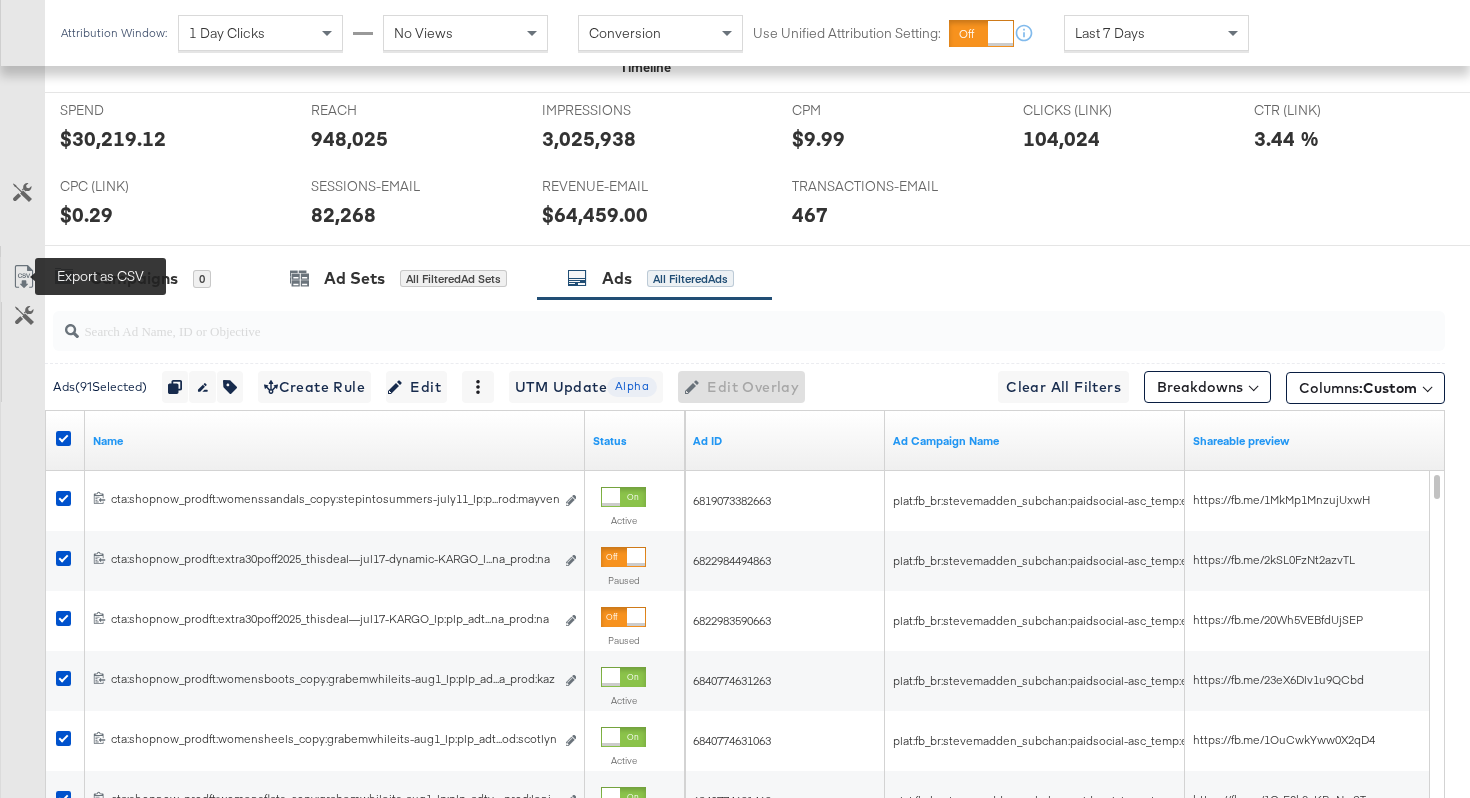 click 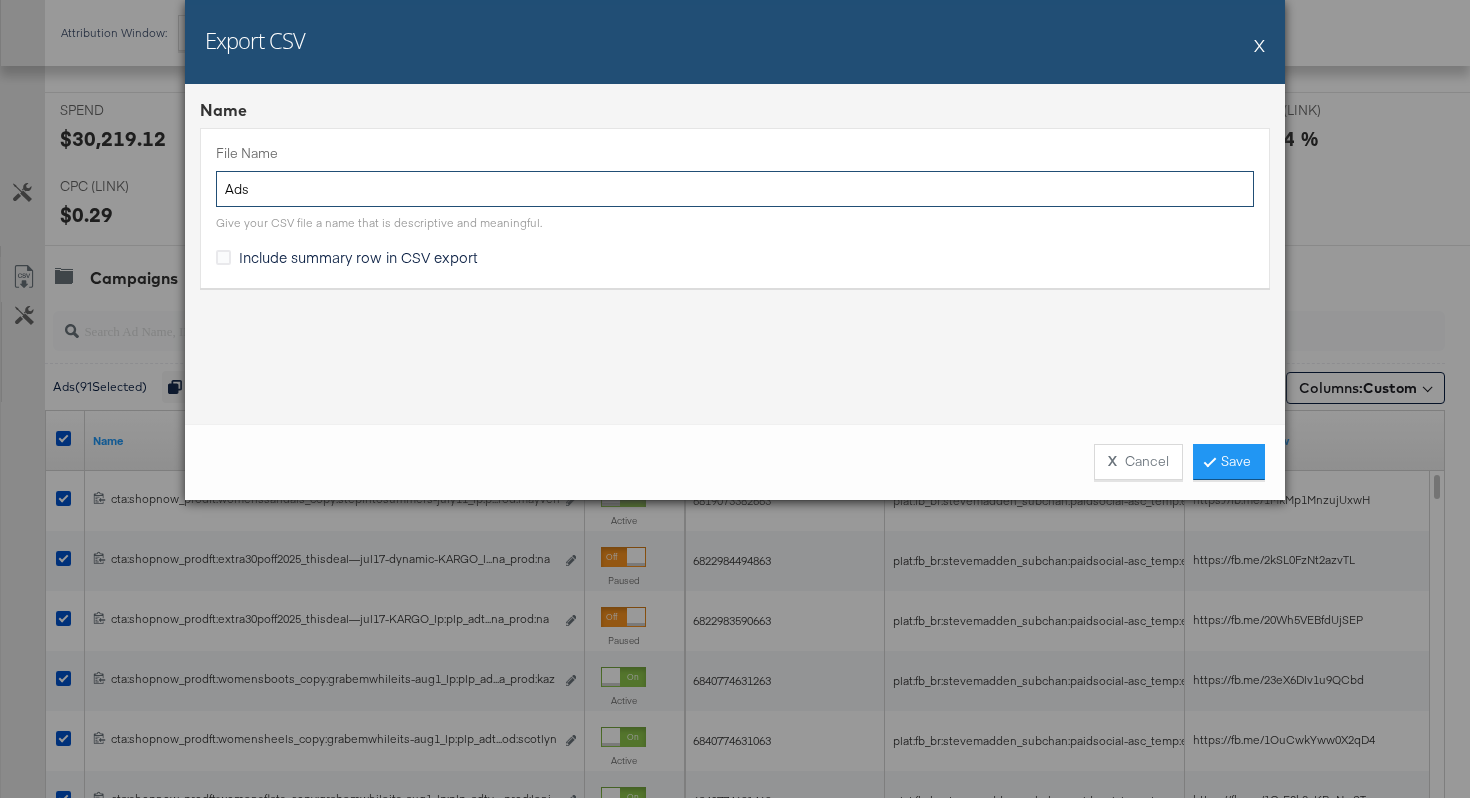 click on "Ads" at bounding box center (735, 189) 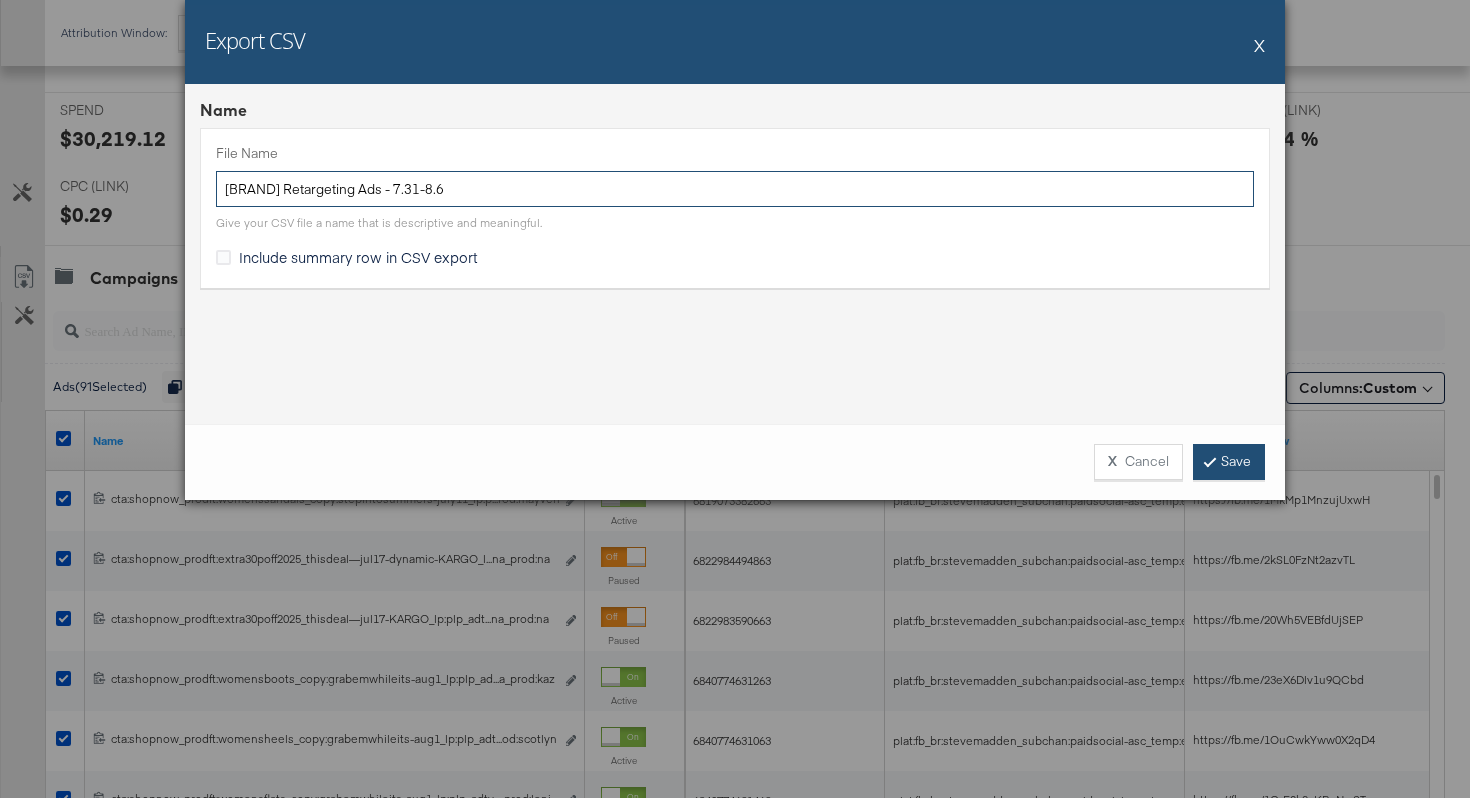 type on "Steve Madden Retargeting Ads - 7.31-8.6" 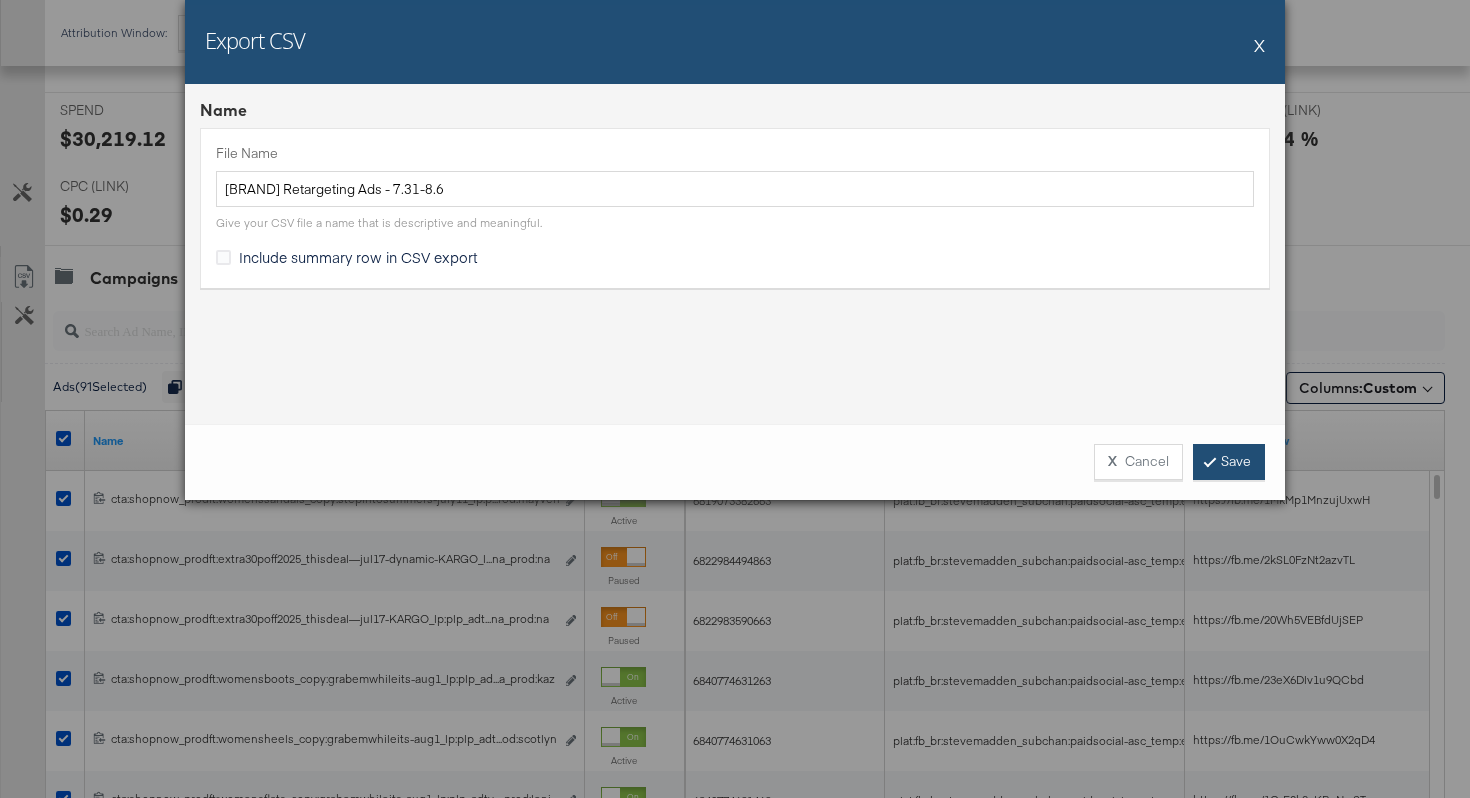 click on "Save" at bounding box center (1229, 462) 